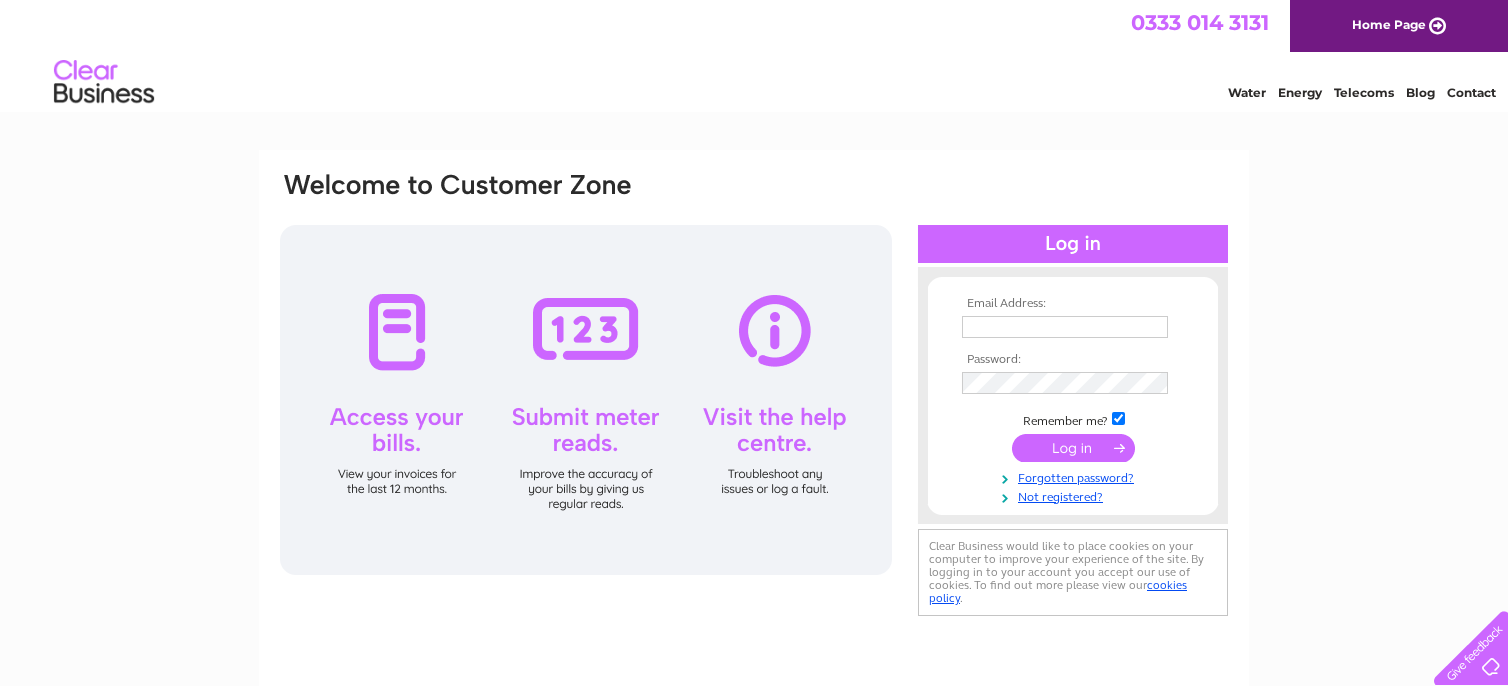 scroll, scrollTop: 0, scrollLeft: 0, axis: both 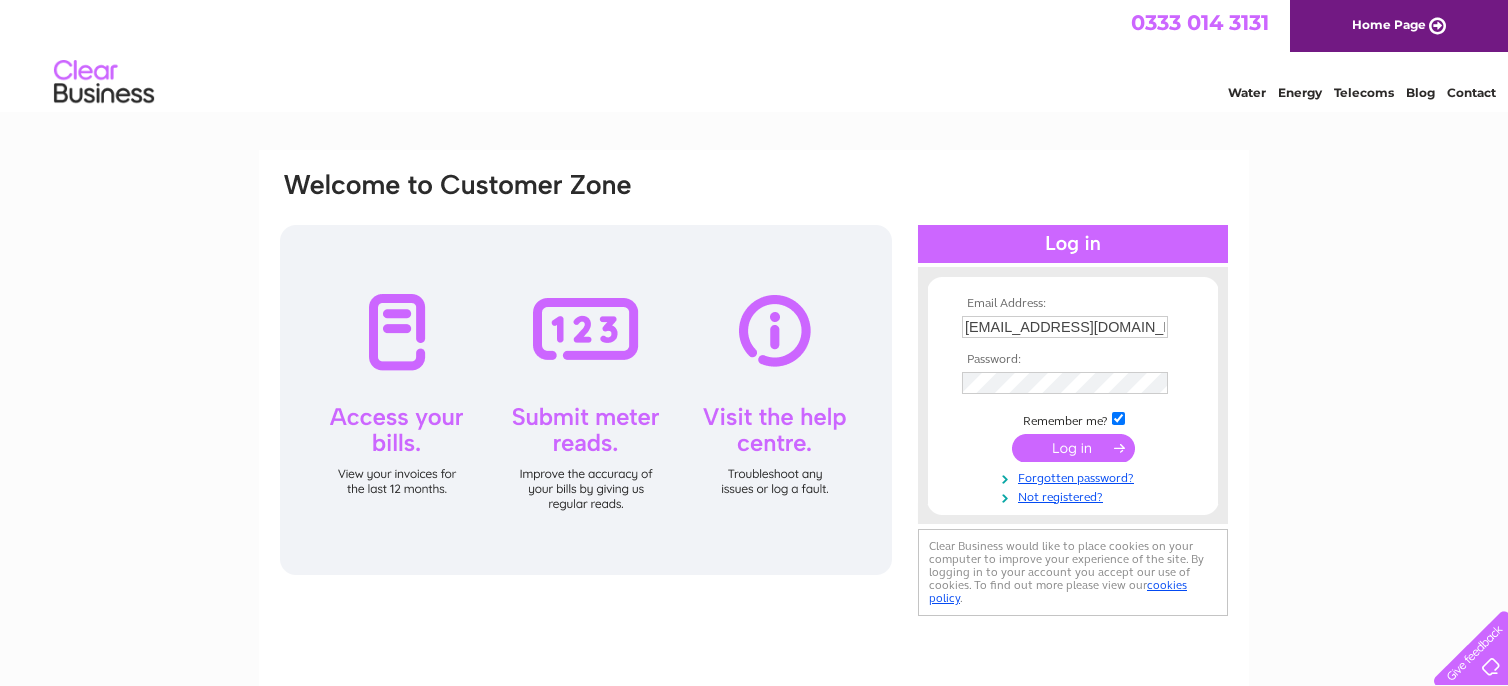 click at bounding box center [1073, 448] 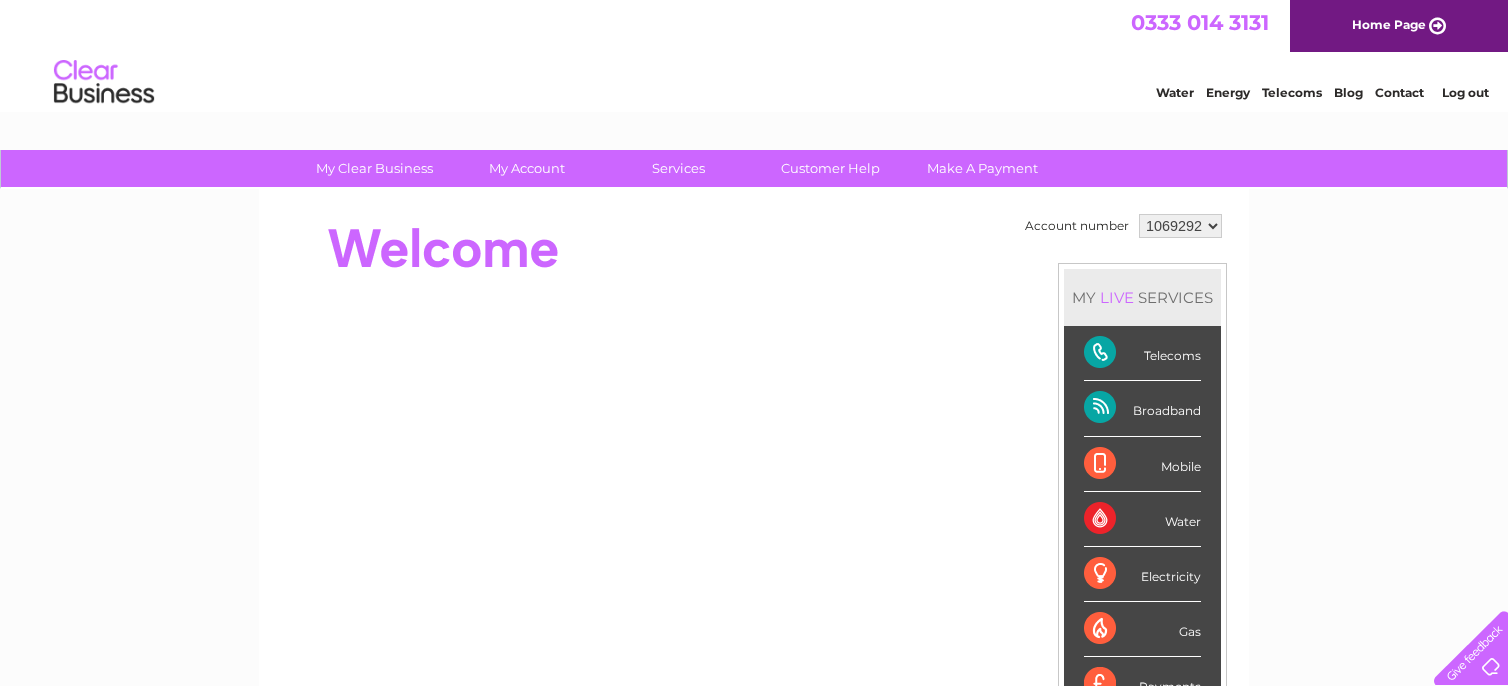 scroll, scrollTop: 0, scrollLeft: 0, axis: both 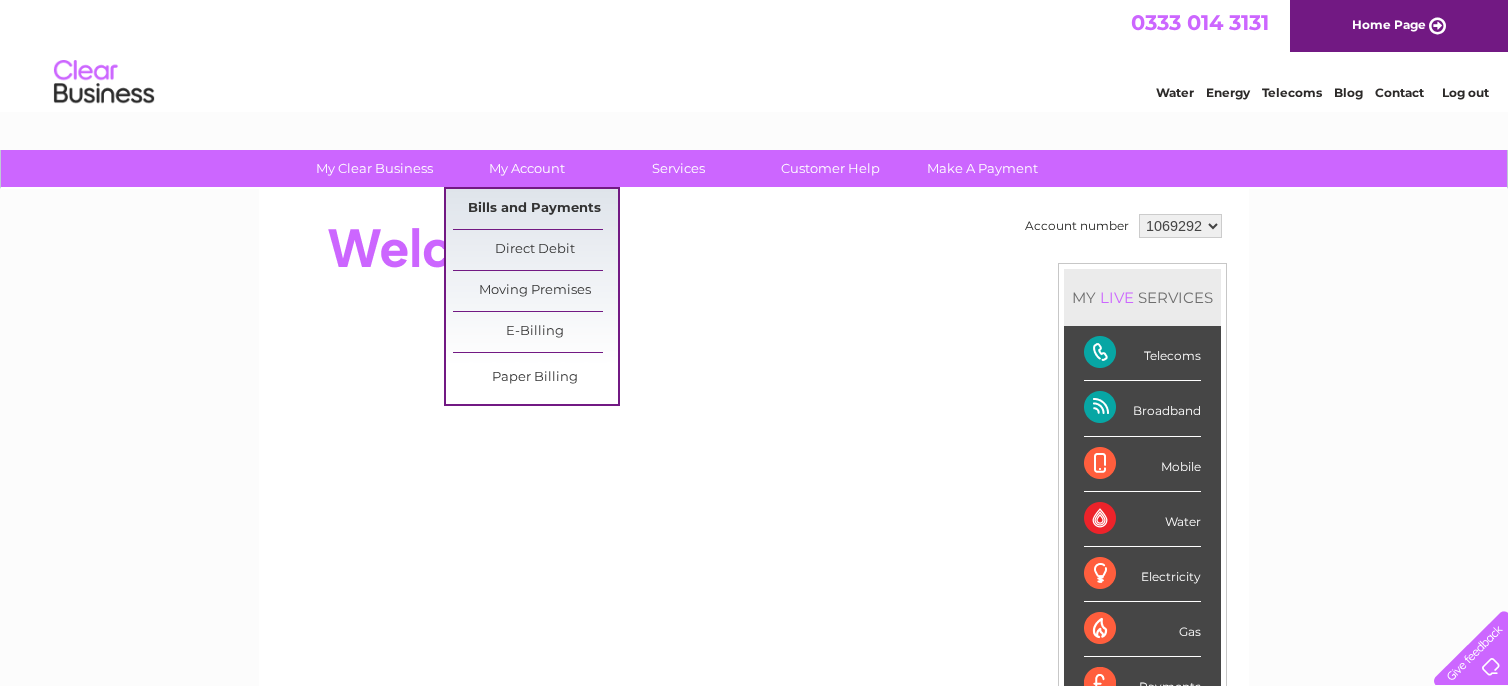 click on "Bills and Payments" at bounding box center [535, 209] 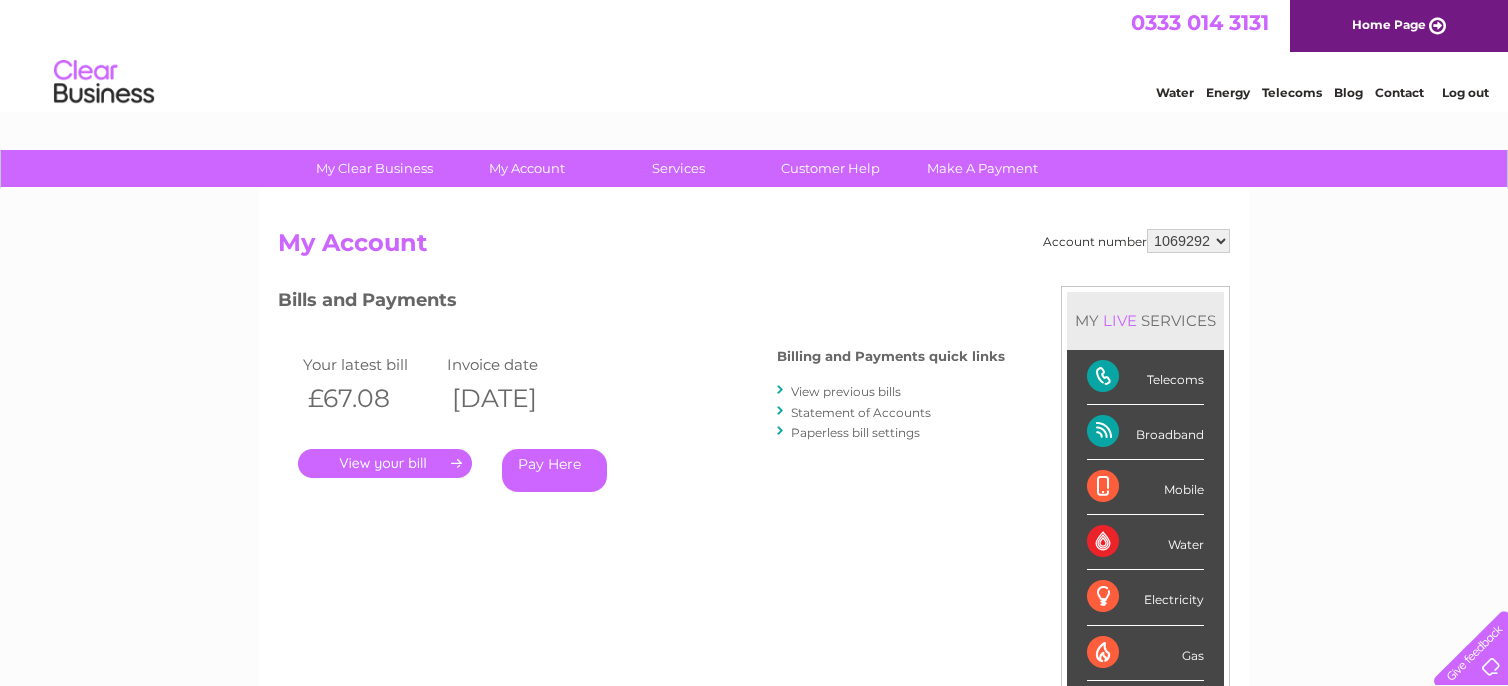 scroll, scrollTop: 0, scrollLeft: 0, axis: both 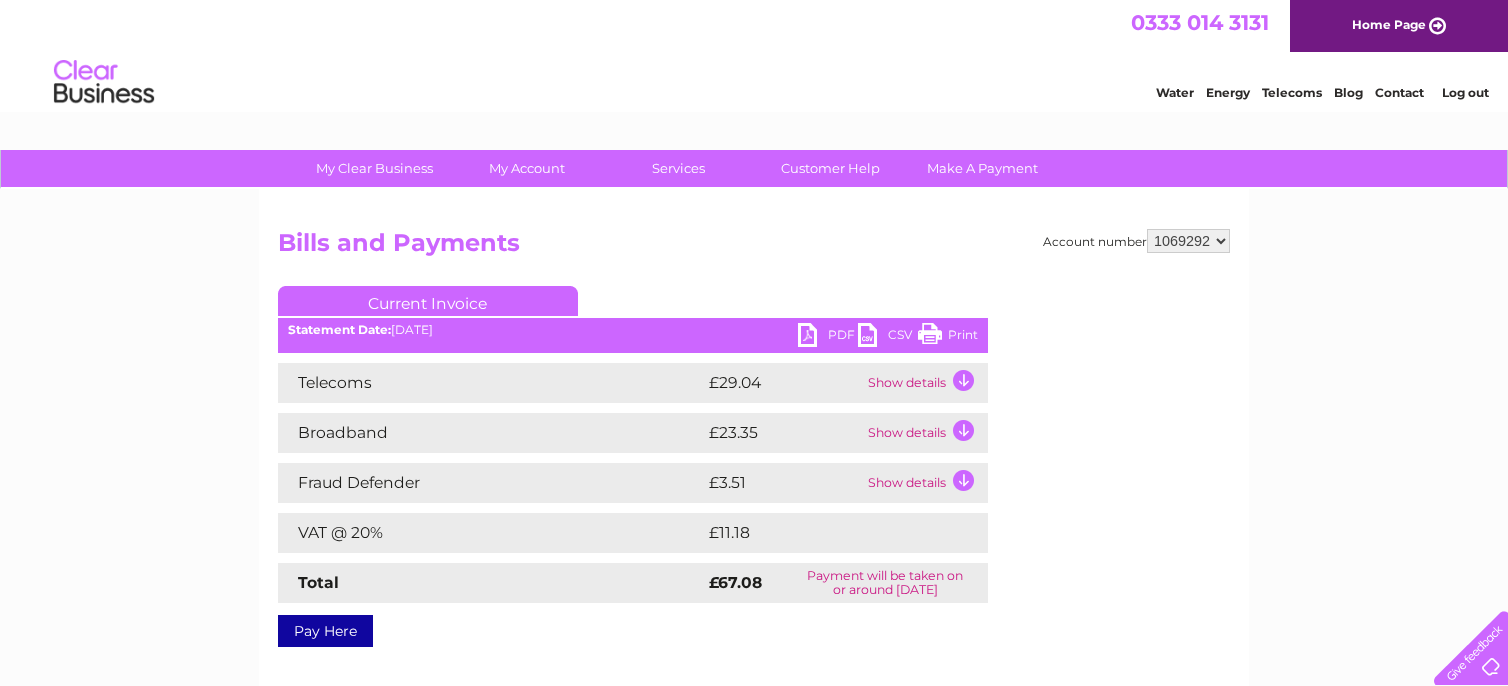 click on "PDF" at bounding box center (828, 337) 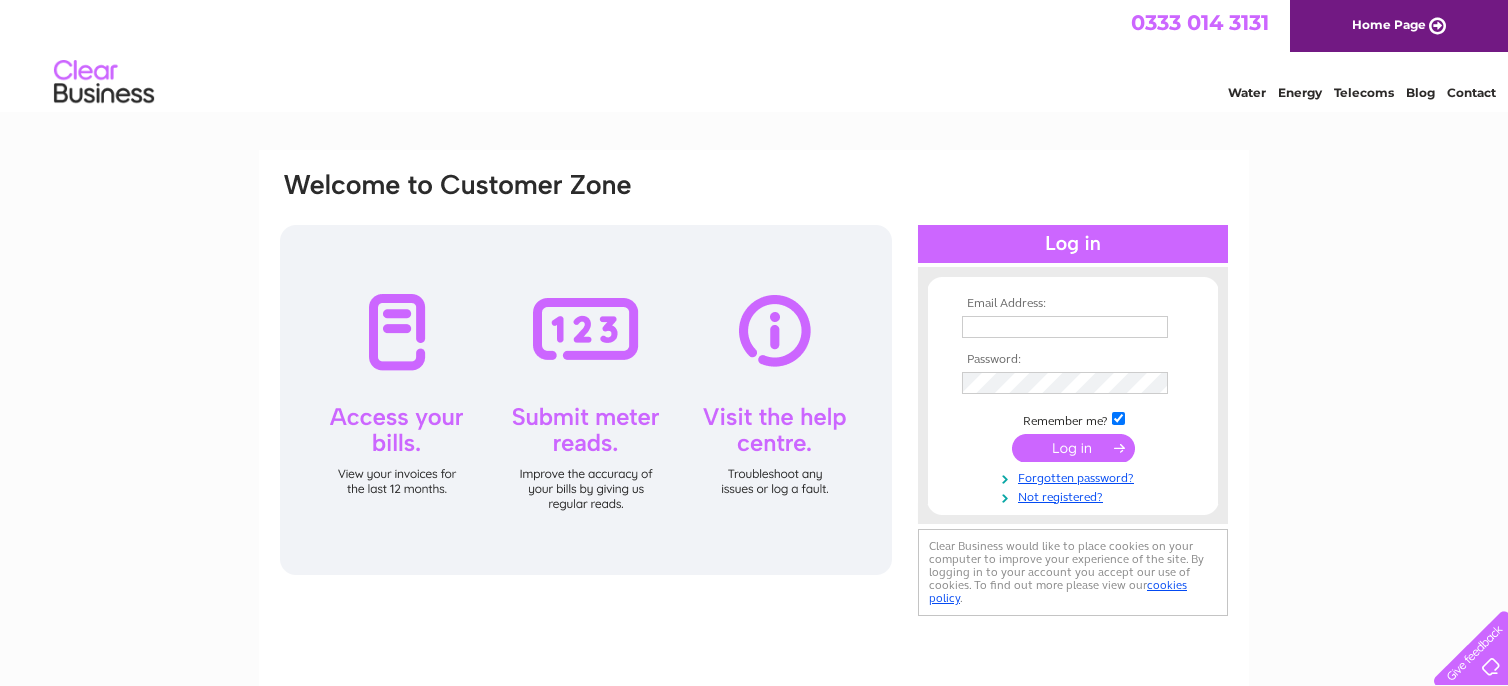 scroll, scrollTop: 0, scrollLeft: 0, axis: both 